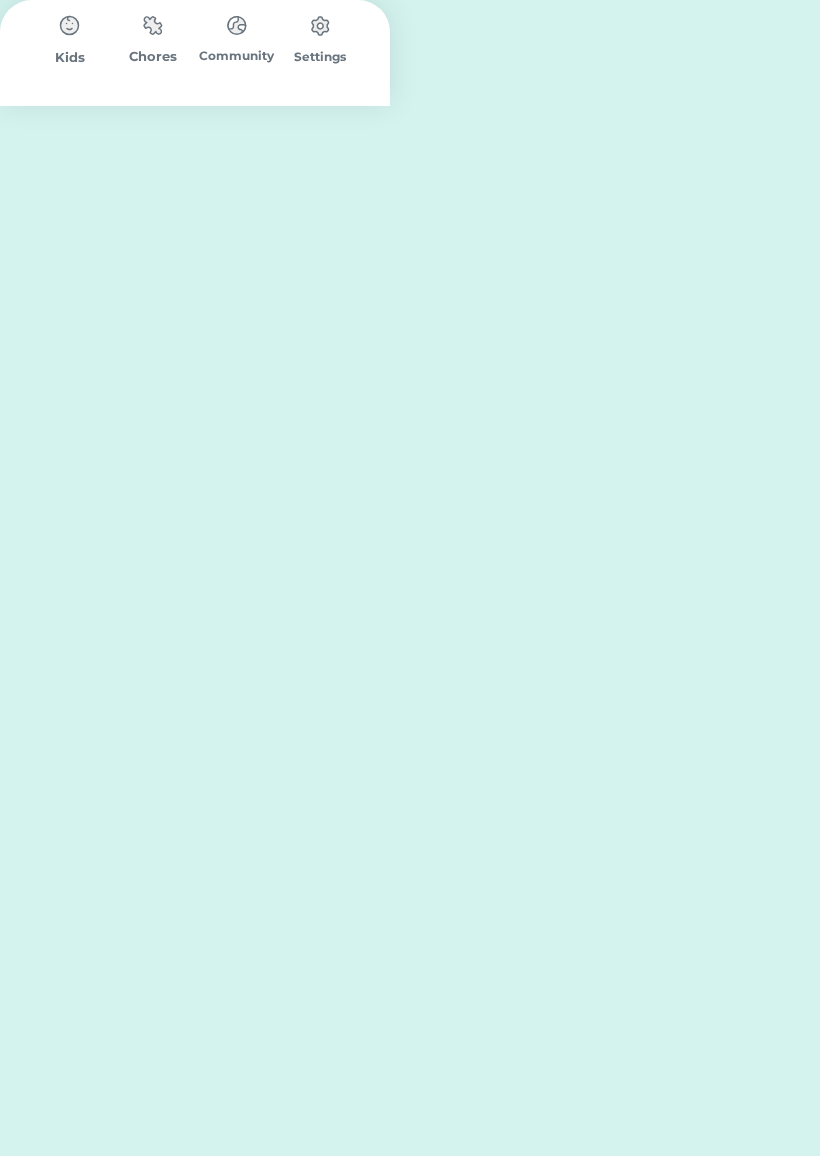 scroll, scrollTop: 0, scrollLeft: 0, axis: both 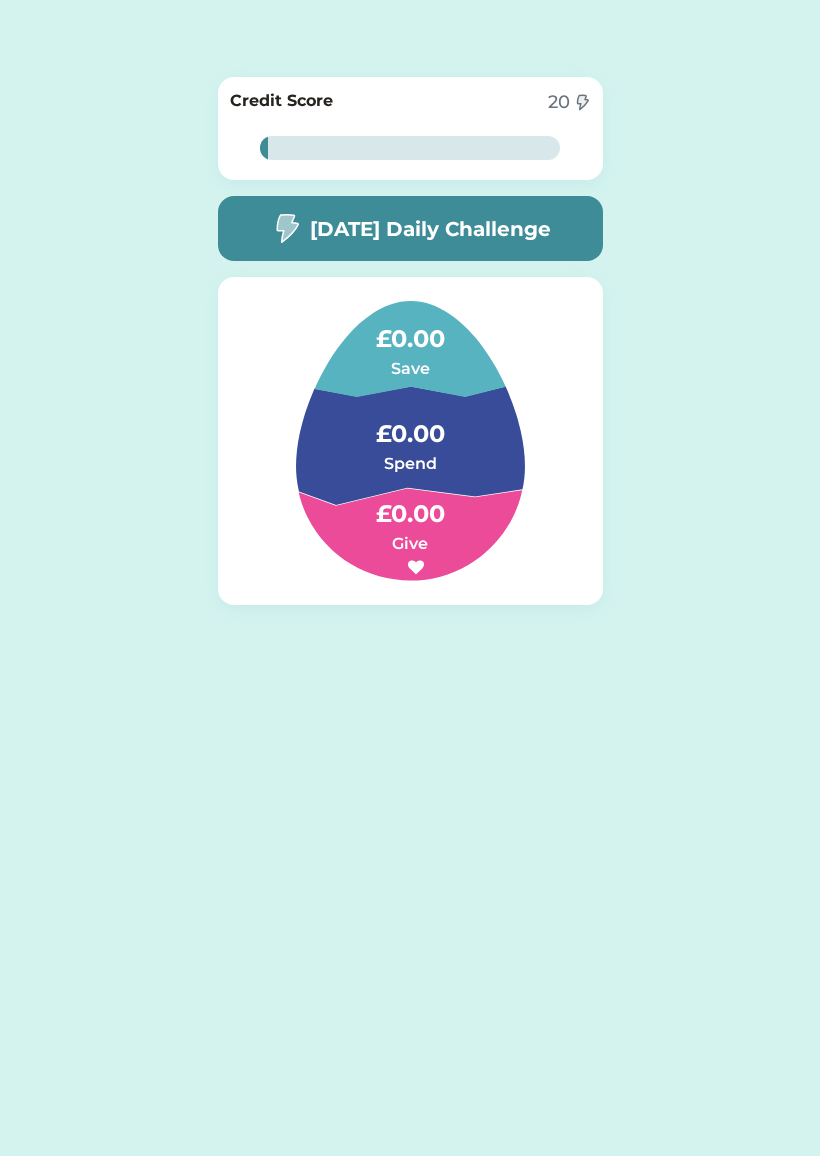 click on "2% 2% Credit Score 20 2% 2% Today’s Daily Challenge £0.00 Save £0.00 Spend £0.00 Give" 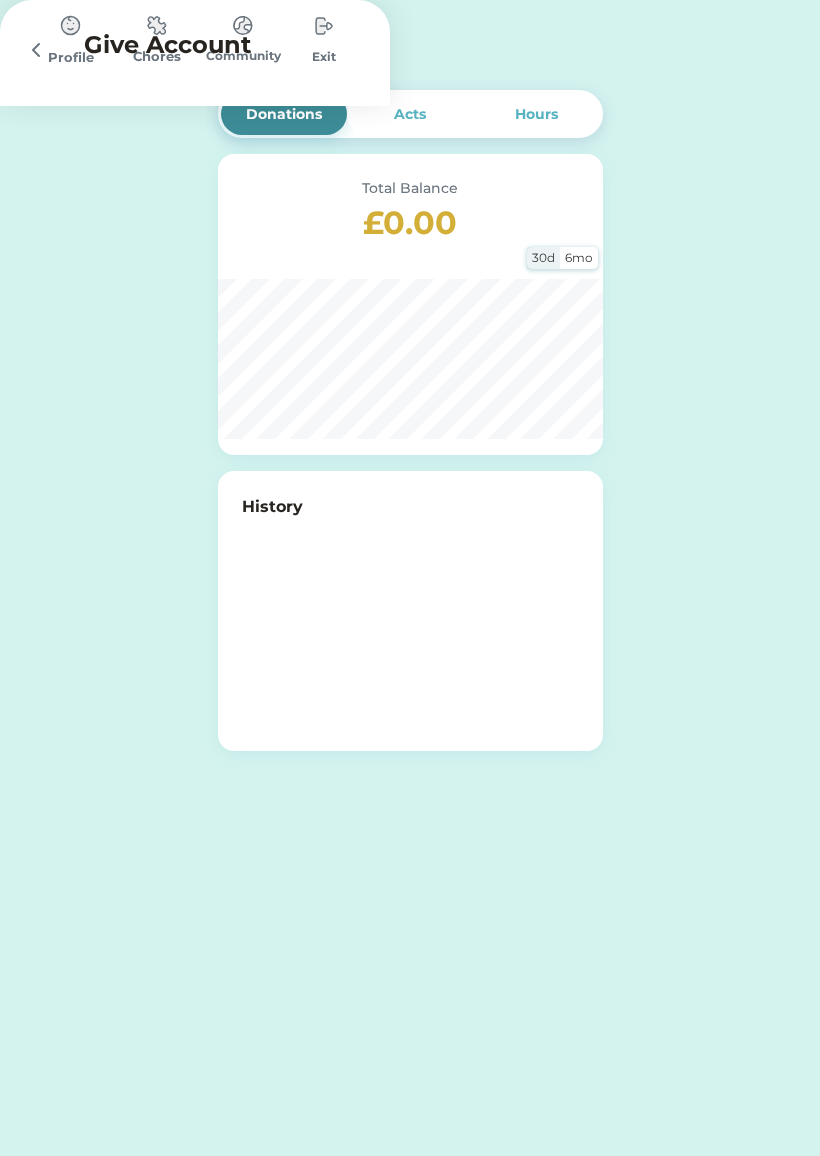 click at bounding box center [71, 26] 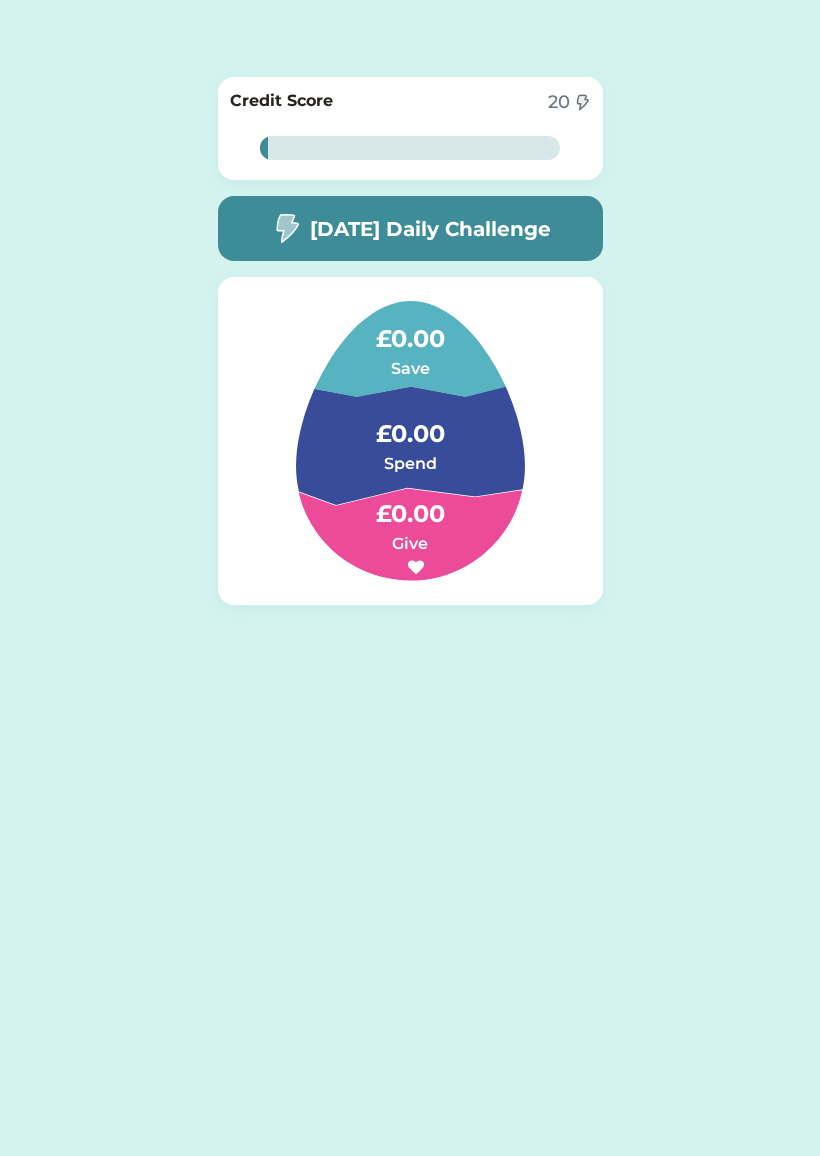 click on "[DATE] Daily Challenge" at bounding box center [430, 229] 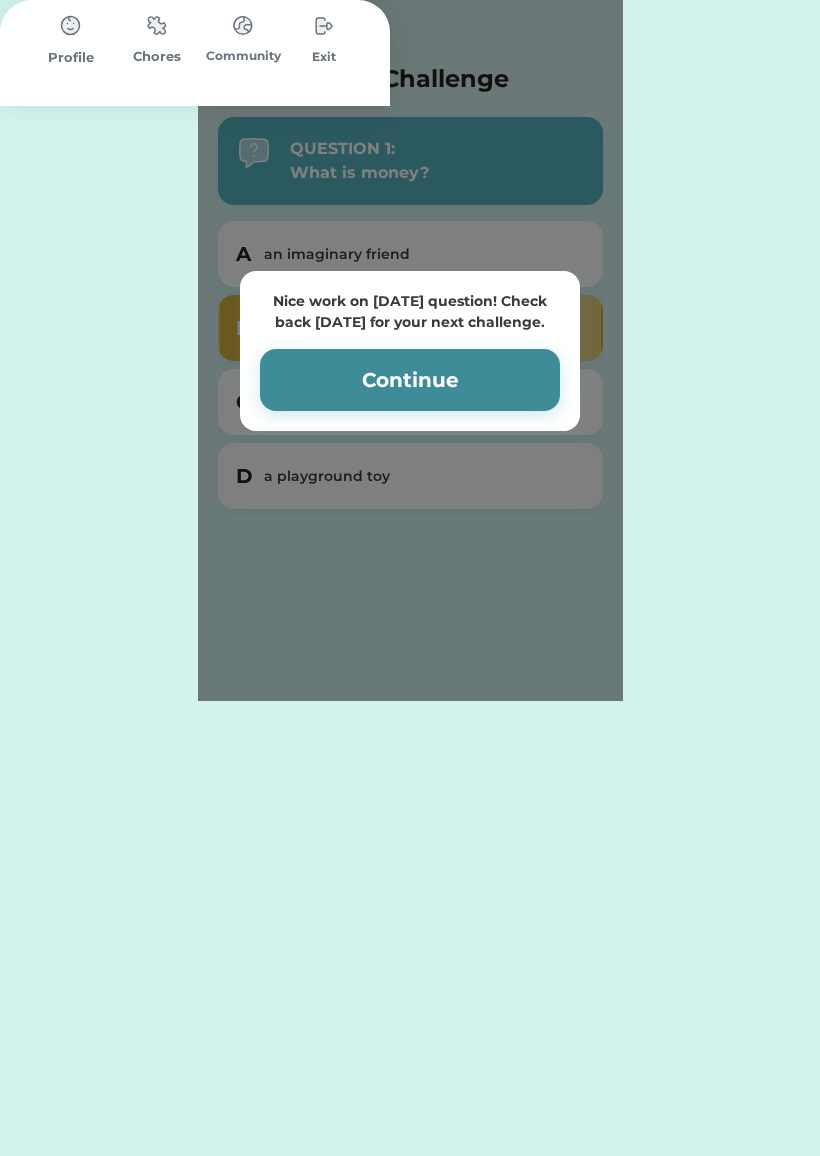 click on "Continue" at bounding box center [410, 380] 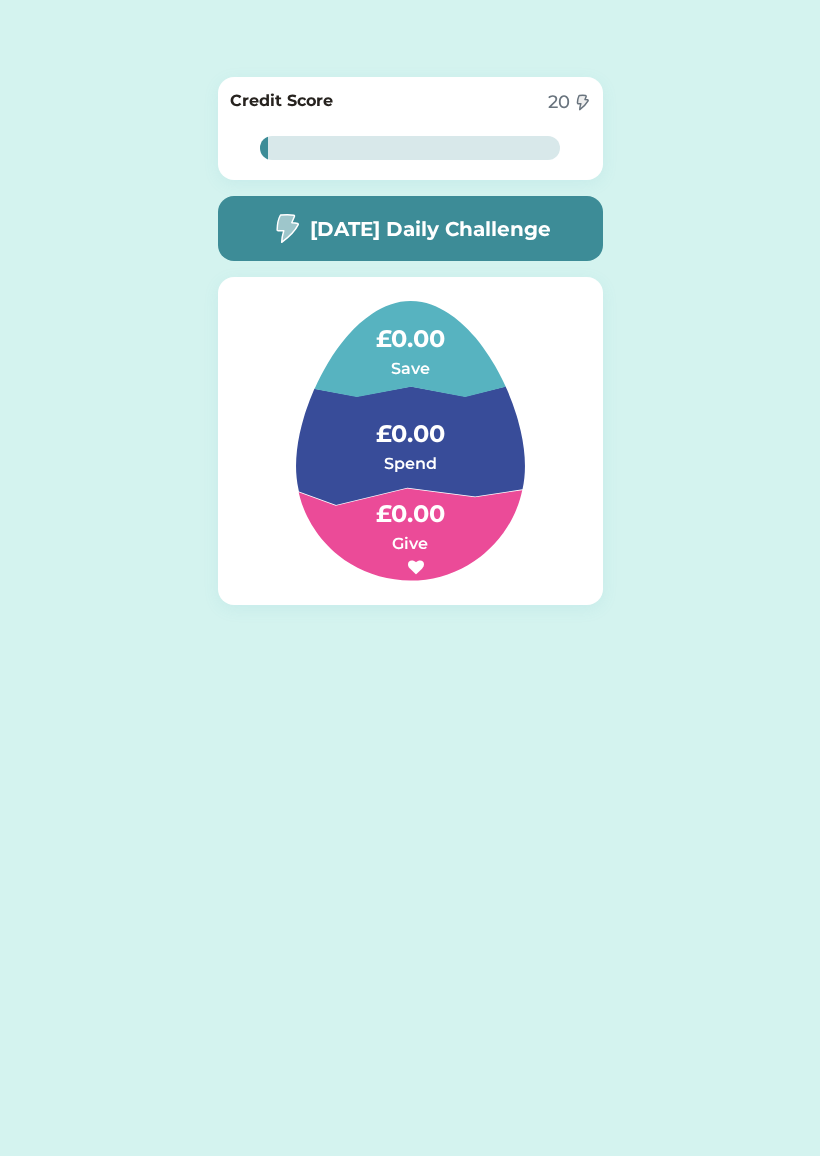 click on "[DATE] Daily Challenge" at bounding box center [430, 229] 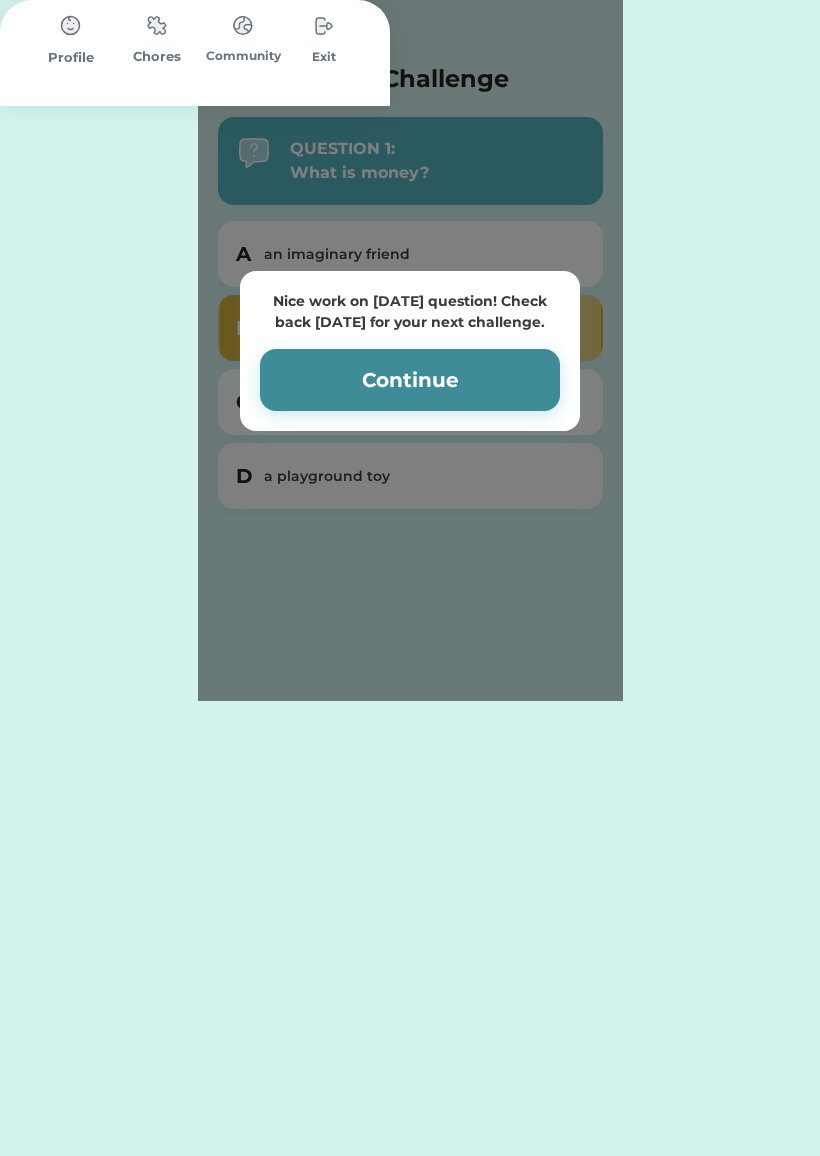 click at bounding box center (157, 25) 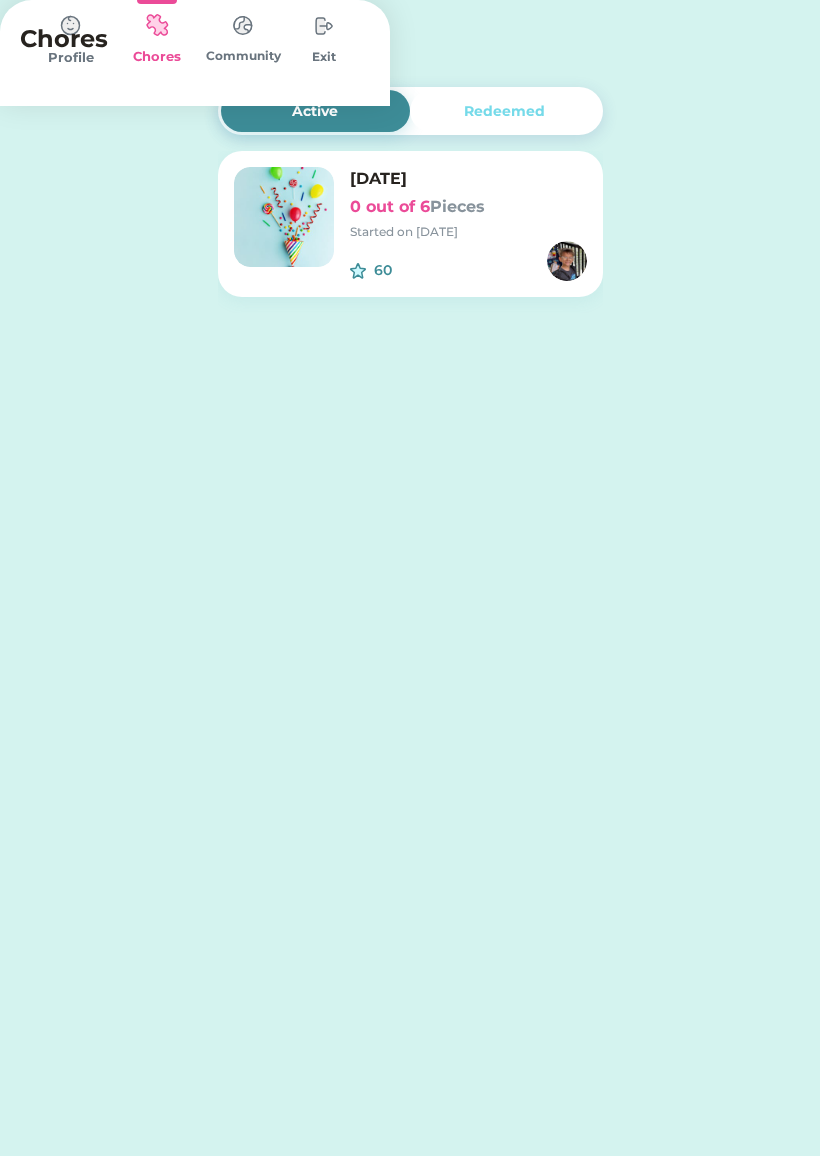 click on "Started on [DATE]" at bounding box center (468, 232) 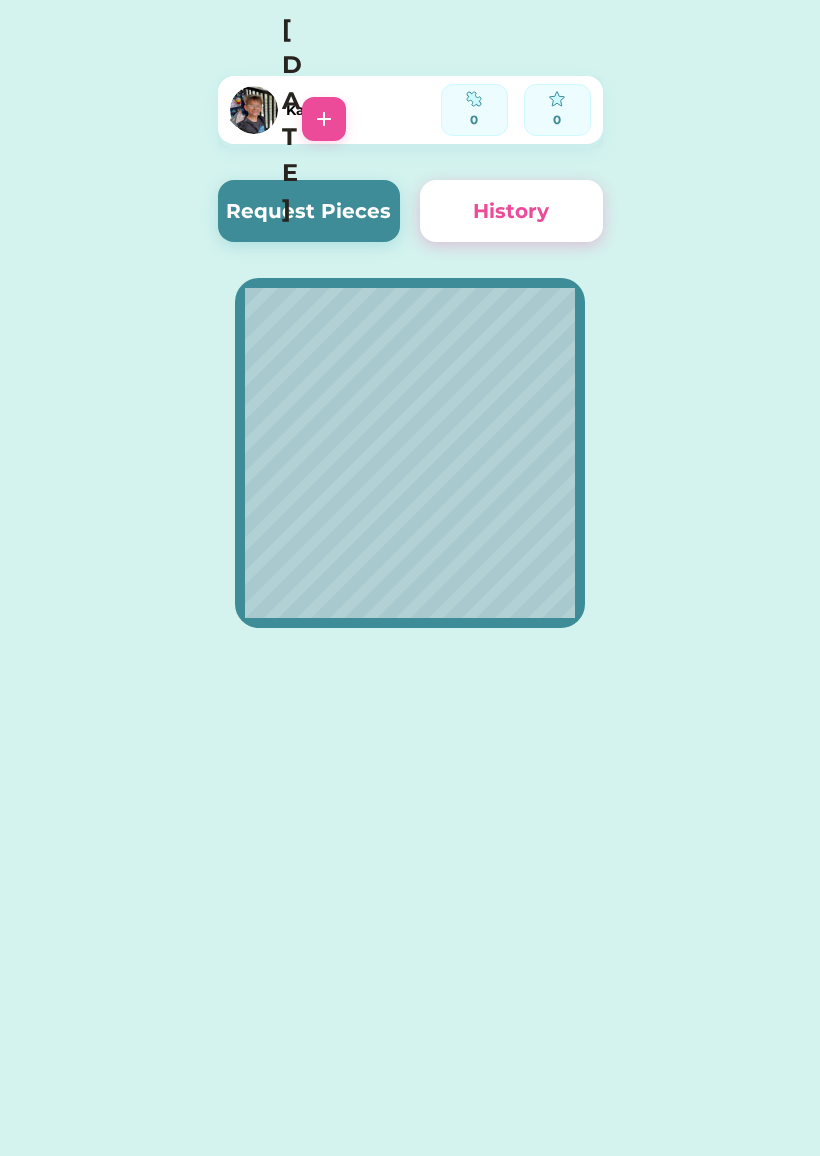 click on "Request Pieces" at bounding box center [309, 211] 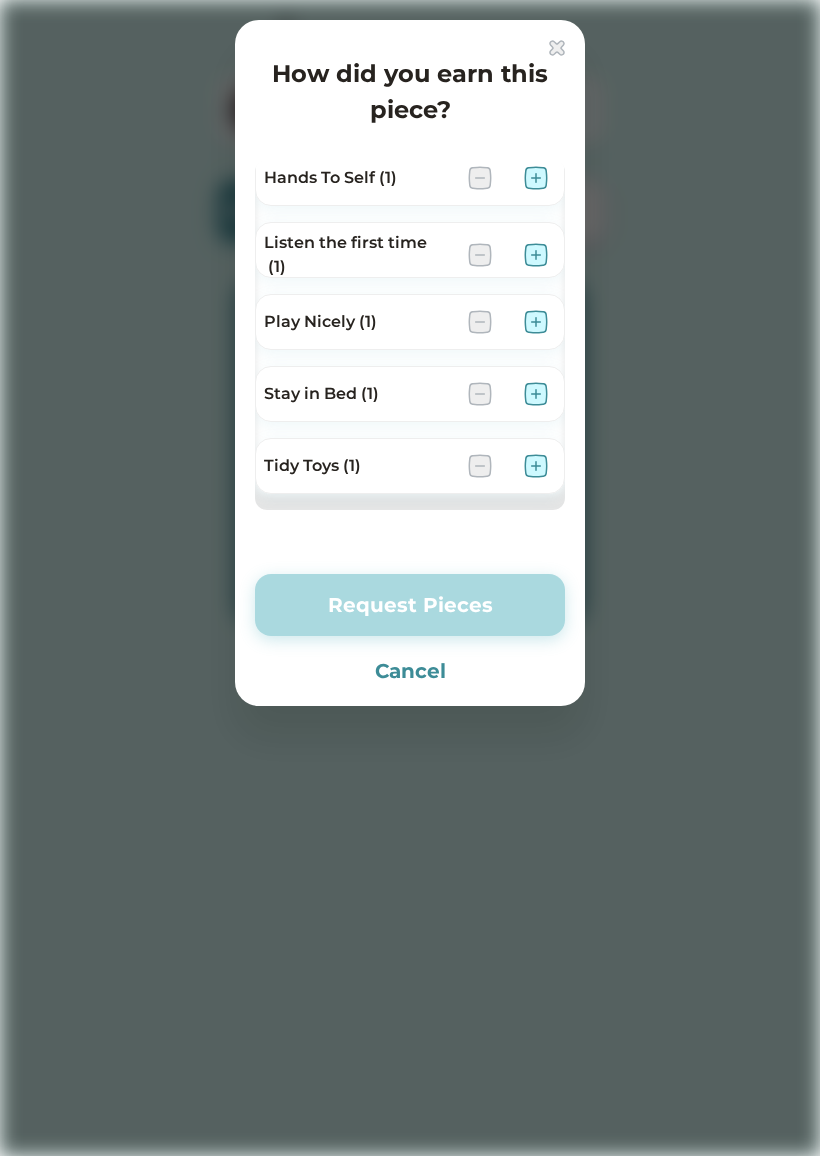 scroll, scrollTop: 82, scrollLeft: 0, axis: vertical 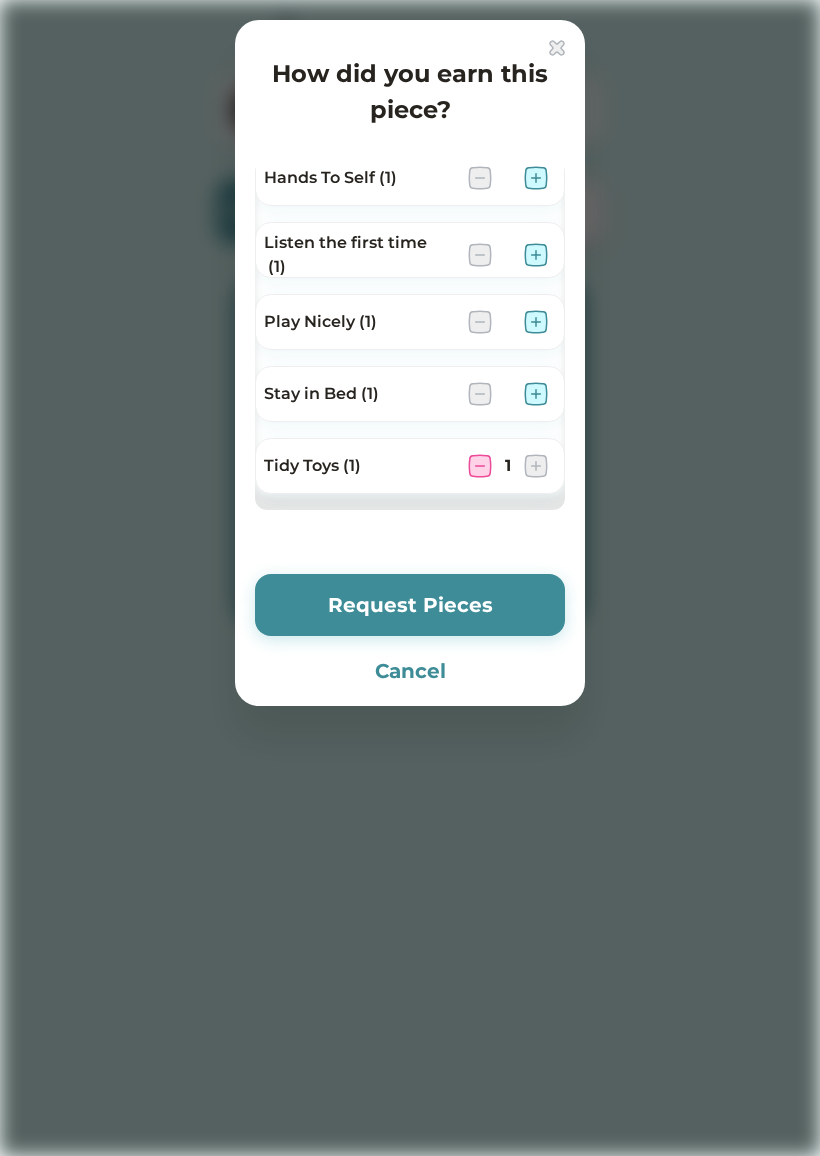 click at bounding box center [536, 322] 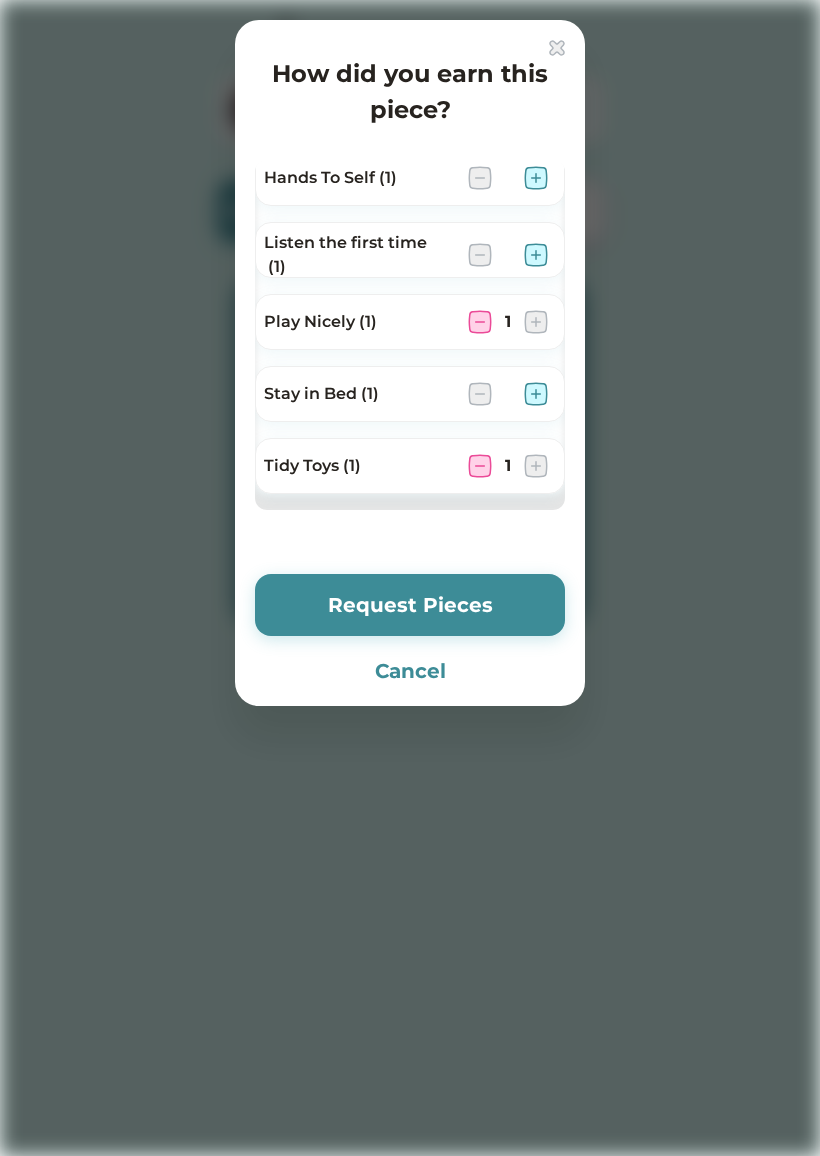 scroll, scrollTop: 82, scrollLeft: 0, axis: vertical 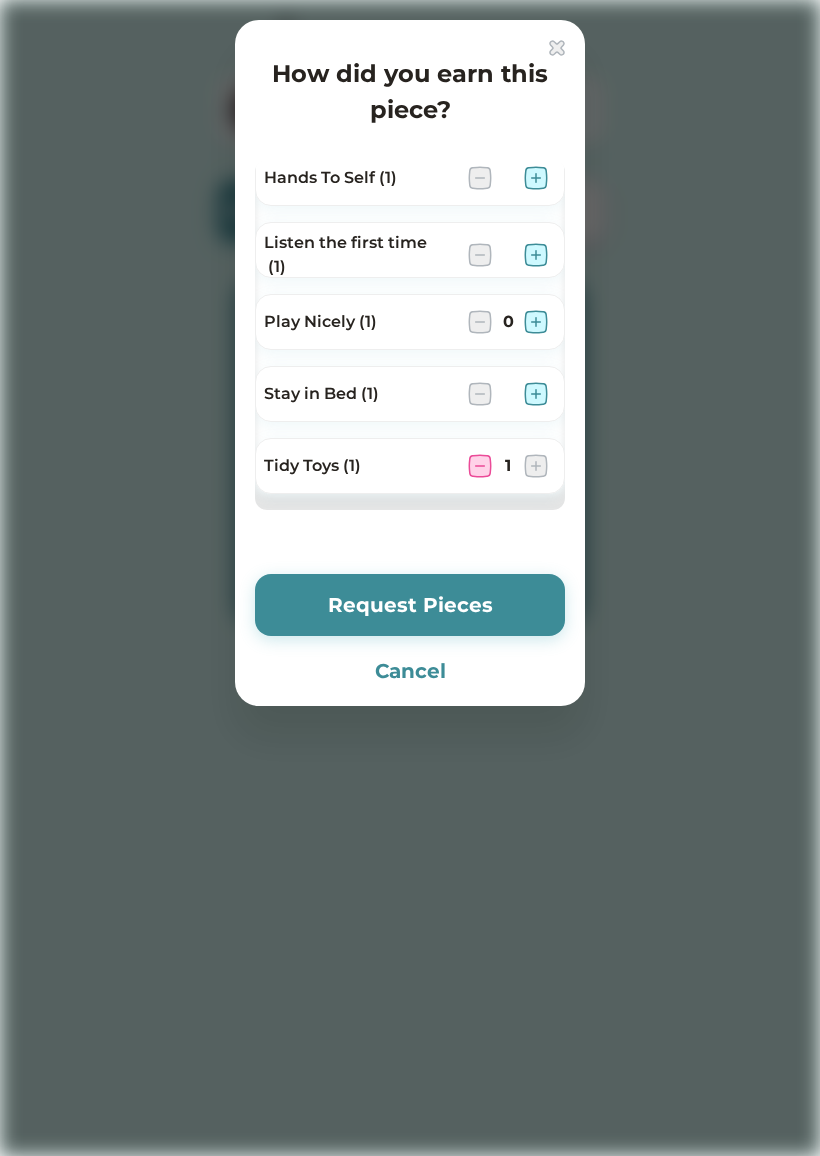 click at bounding box center [536, 255] 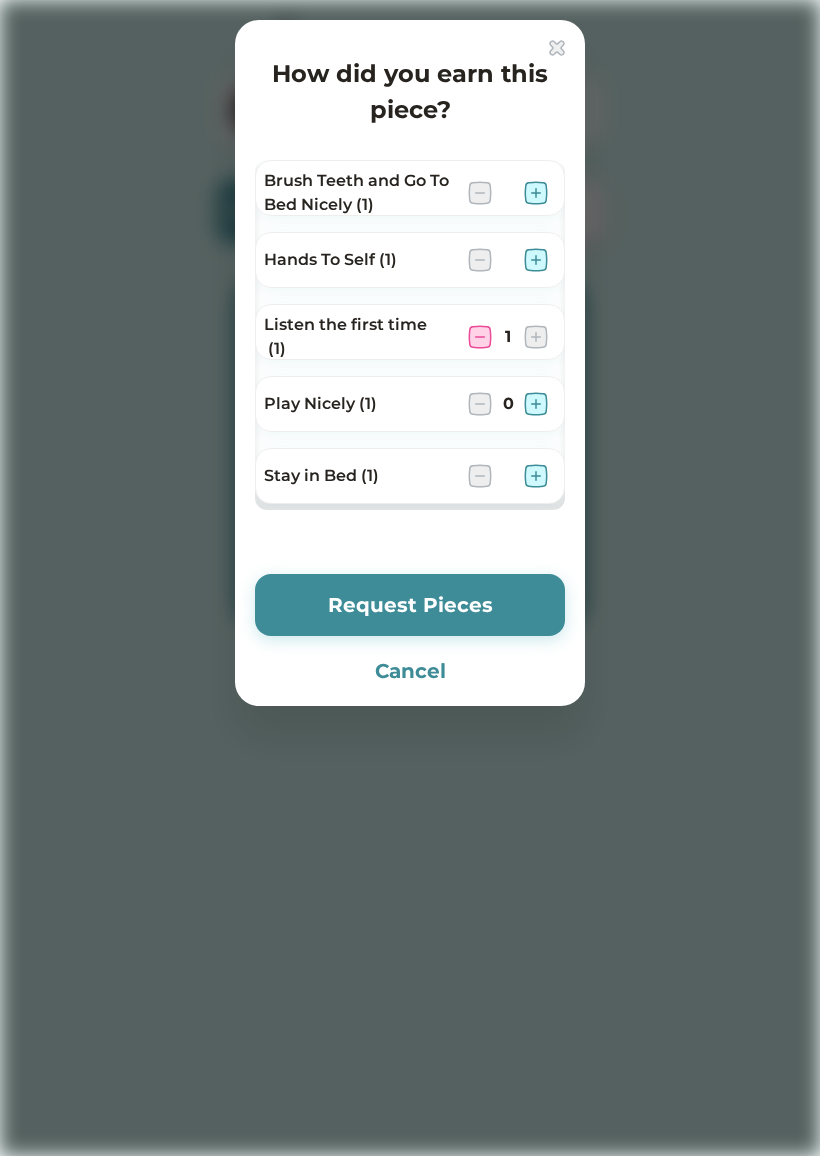 scroll, scrollTop: 0, scrollLeft: 0, axis: both 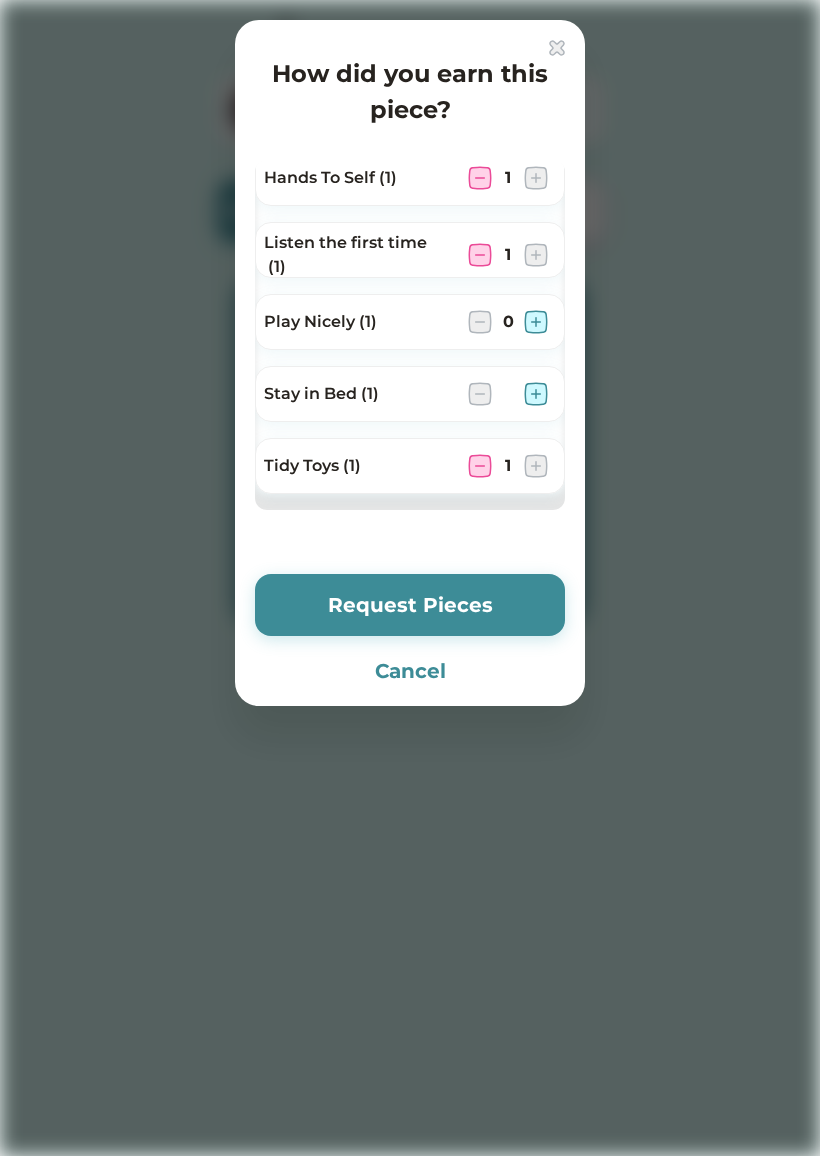 click at bounding box center [536, 322] 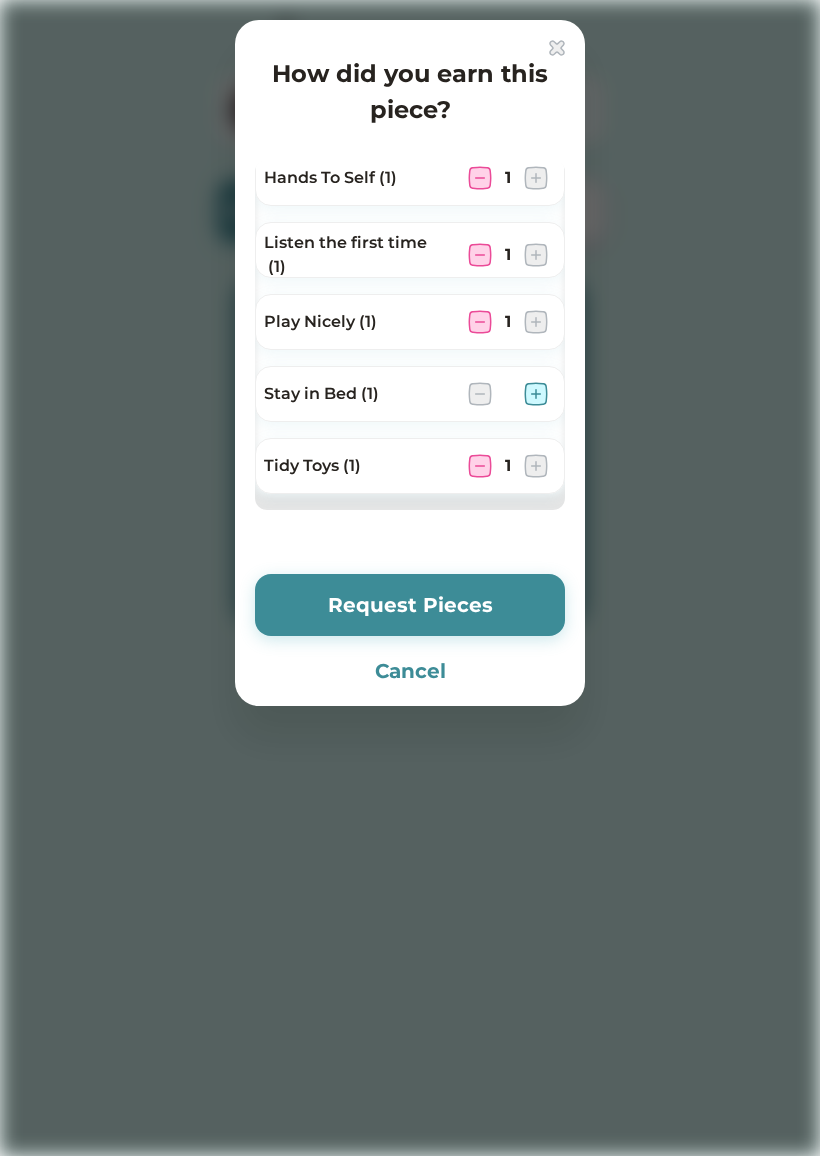 click on "Request Pieces" at bounding box center (410, 605) 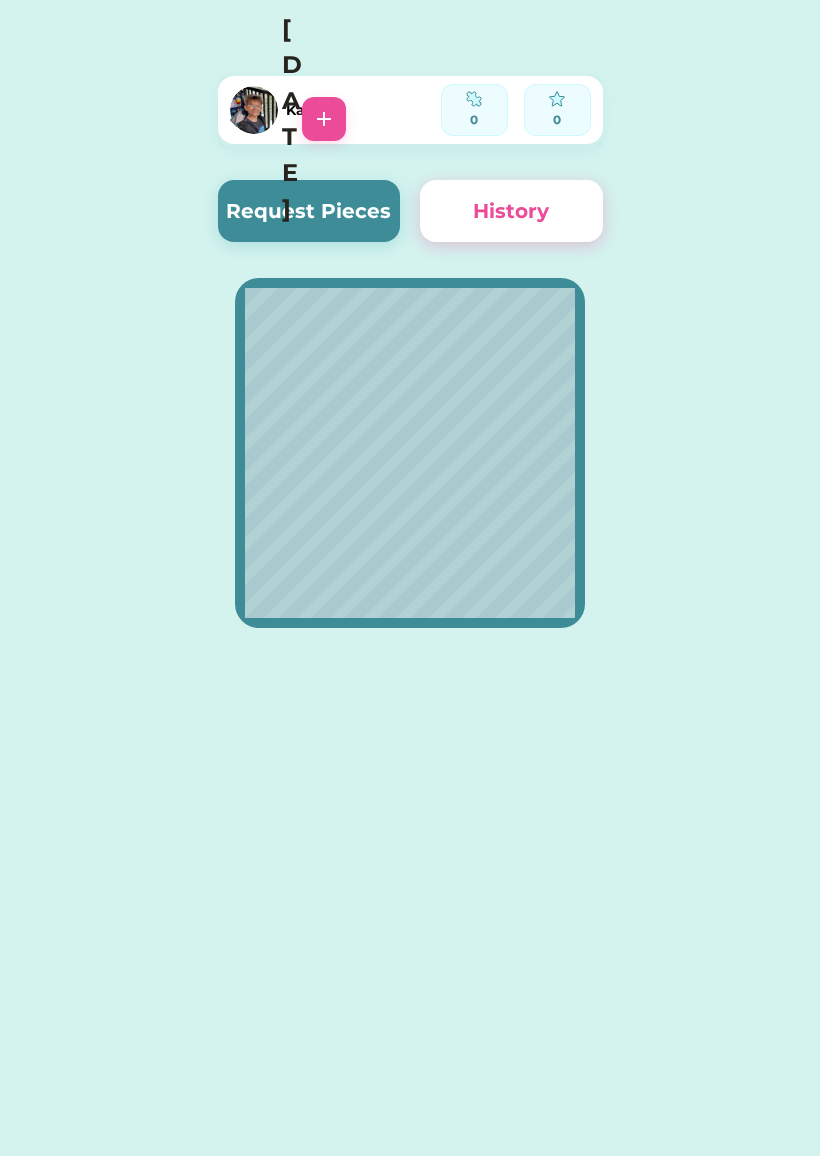 click on "Kaien" at bounding box center [335, 110] 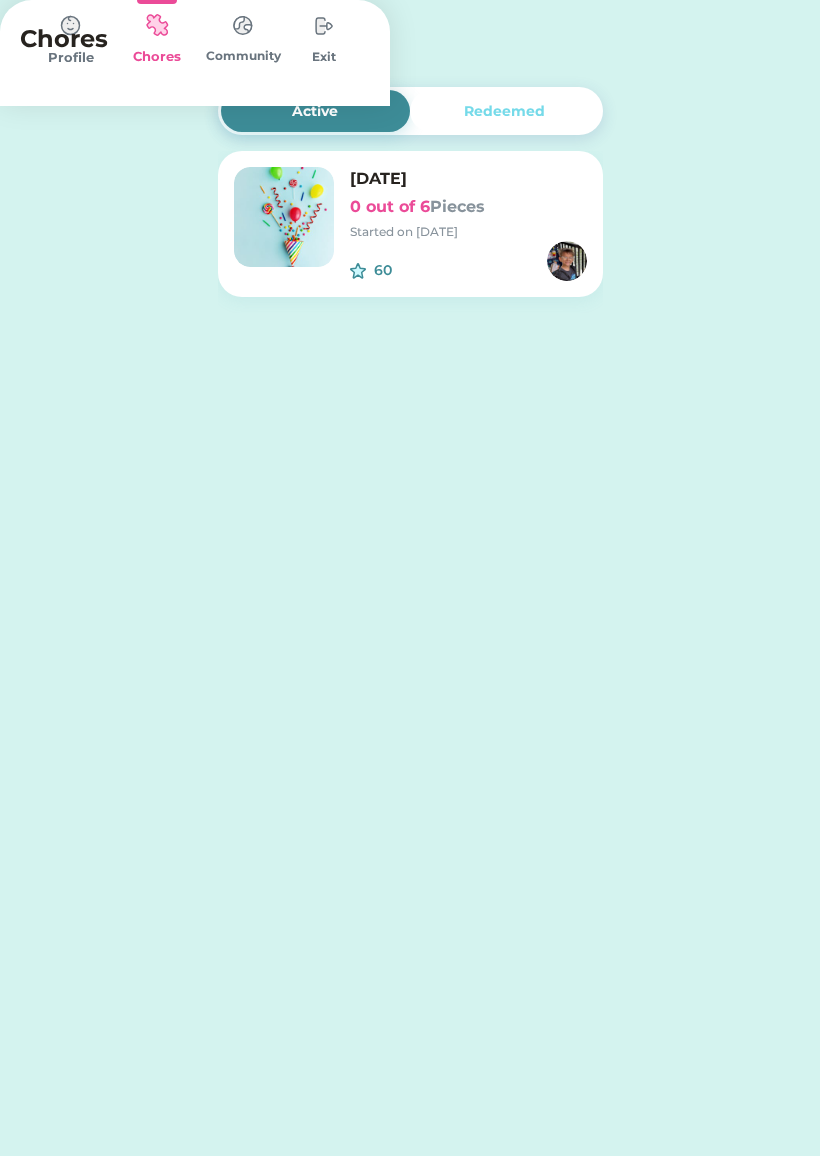 click at bounding box center [71, 26] 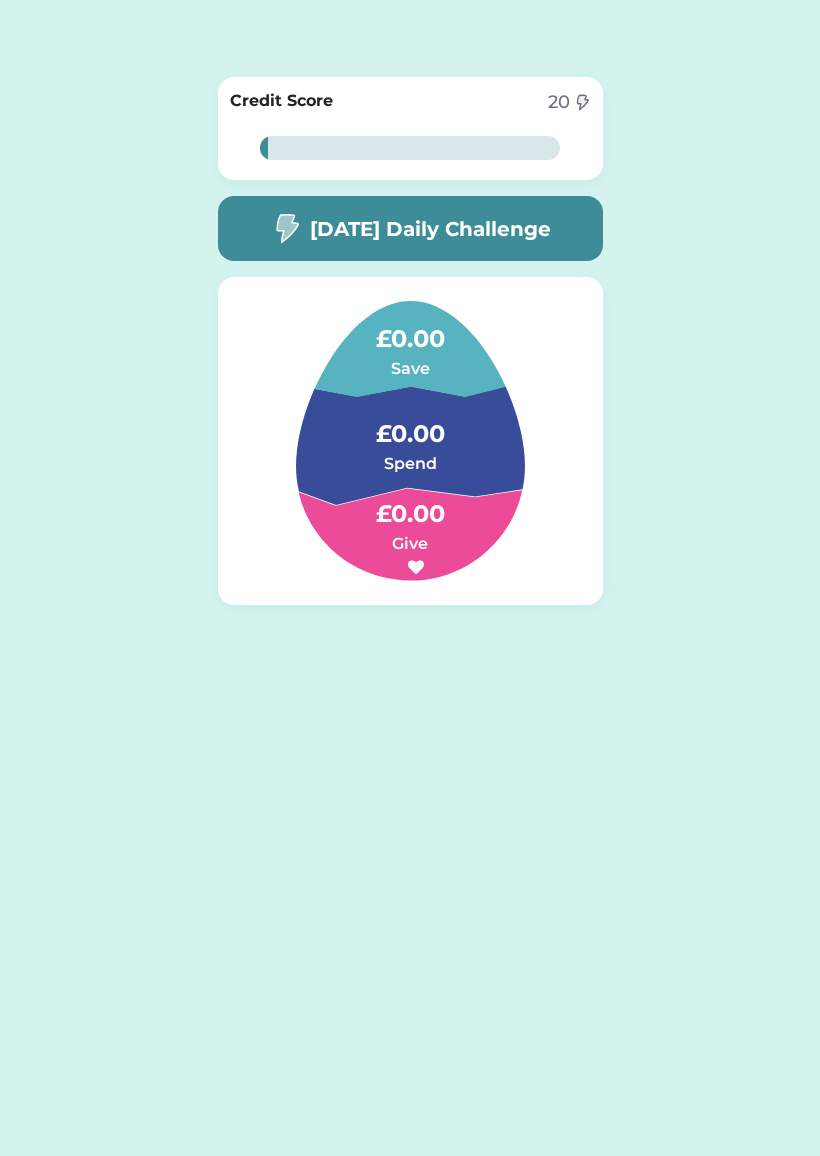 click on "£0.00" at bounding box center (410, 504) 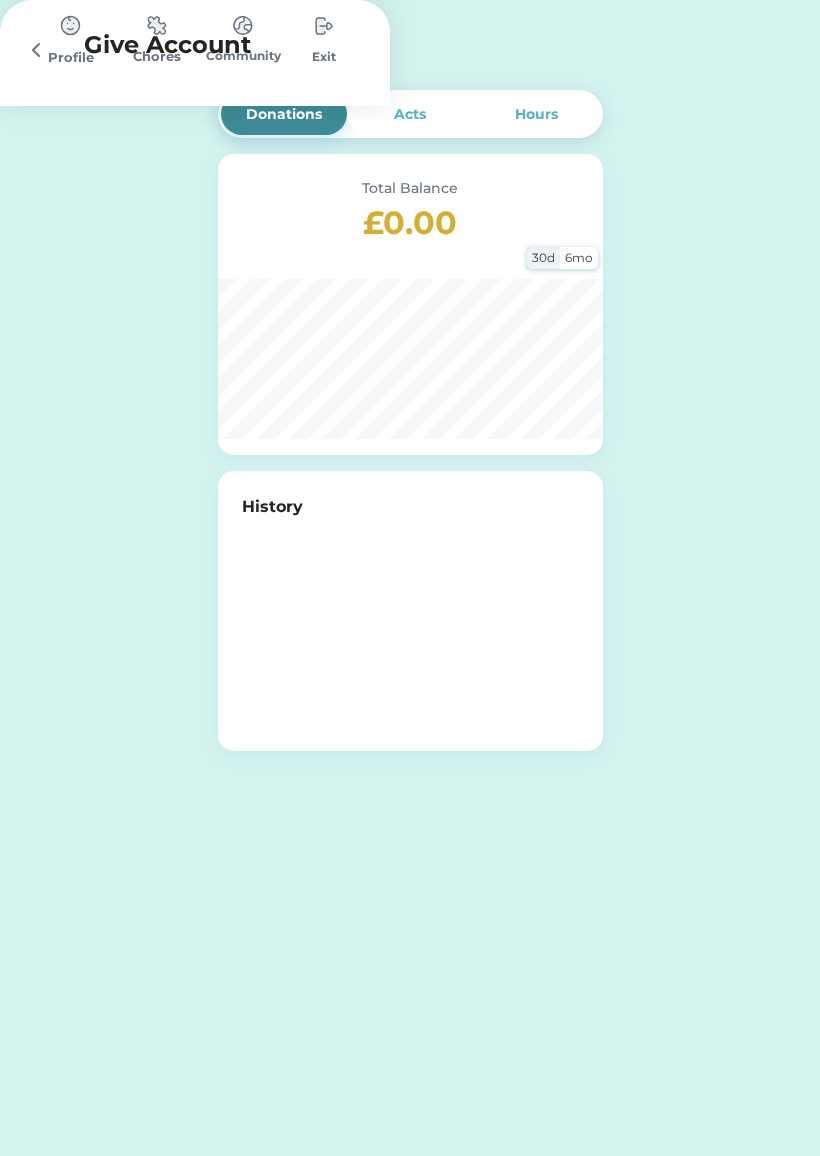 click at bounding box center [71, 26] 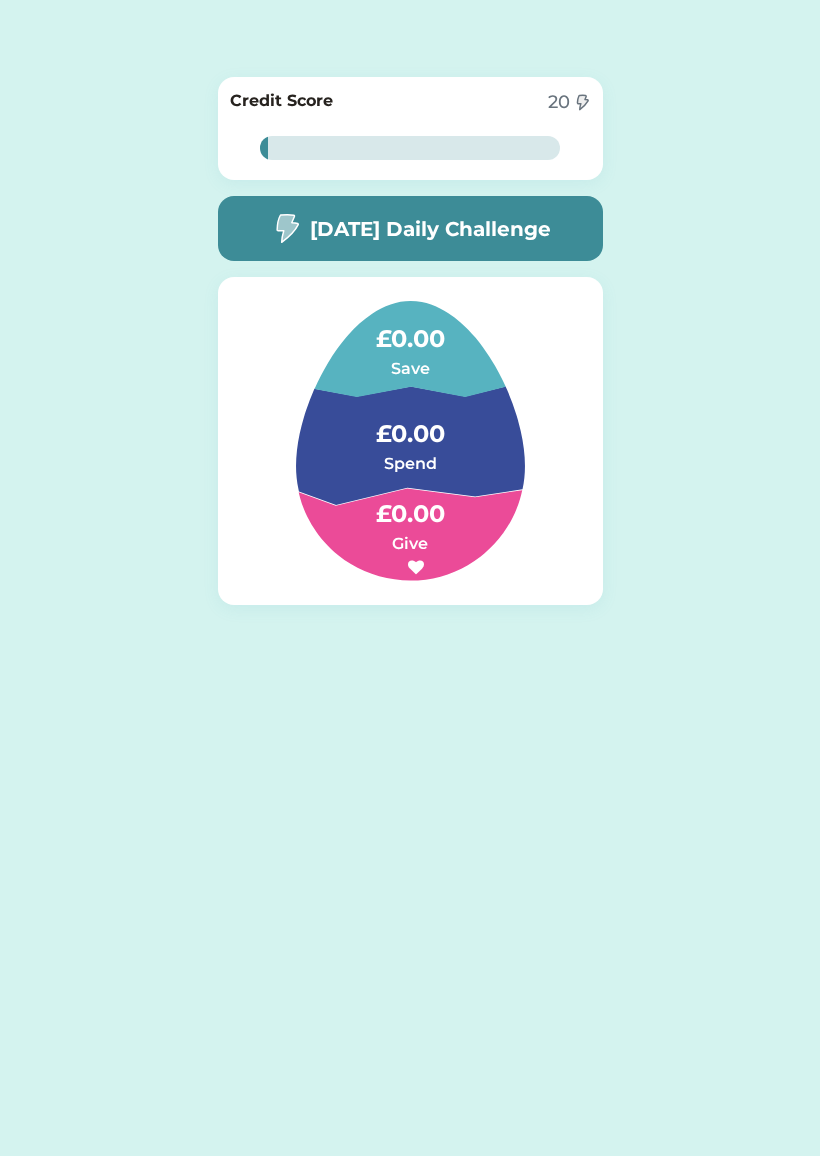 click on "[DATE] Daily Challenge" at bounding box center (430, 229) 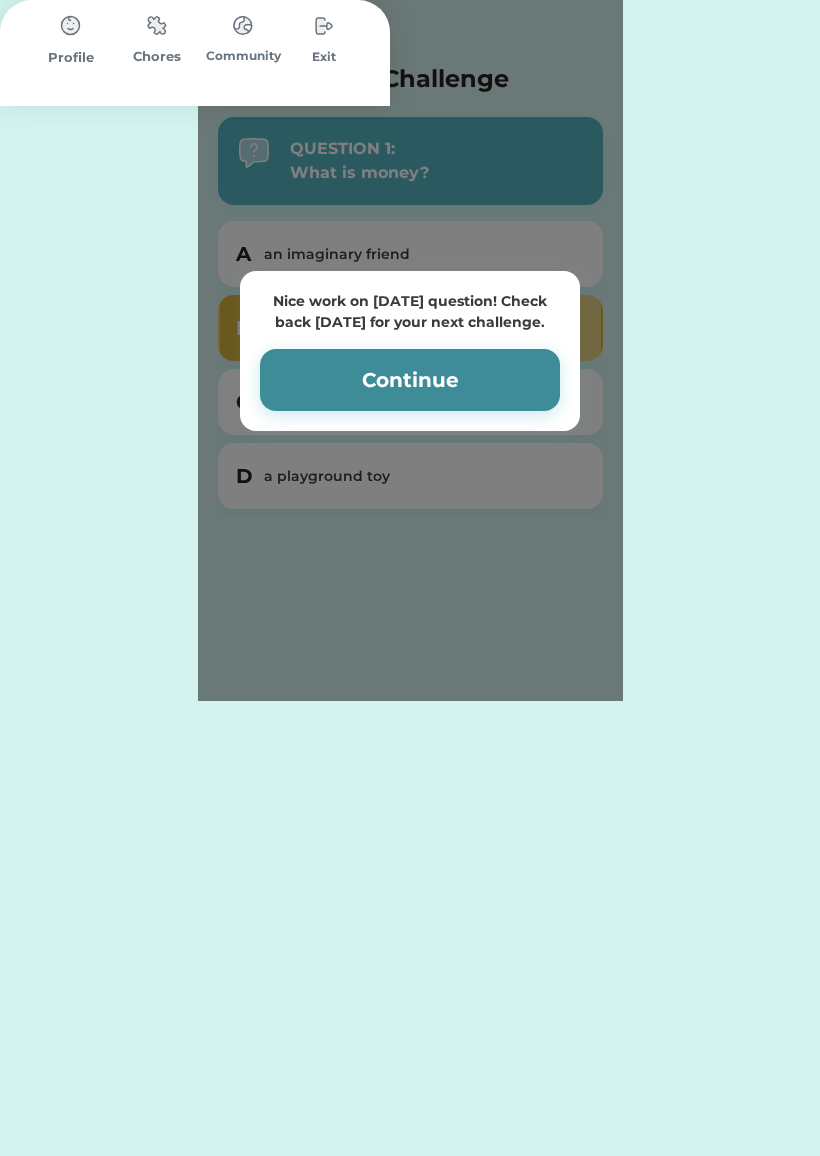 click at bounding box center [157, 25] 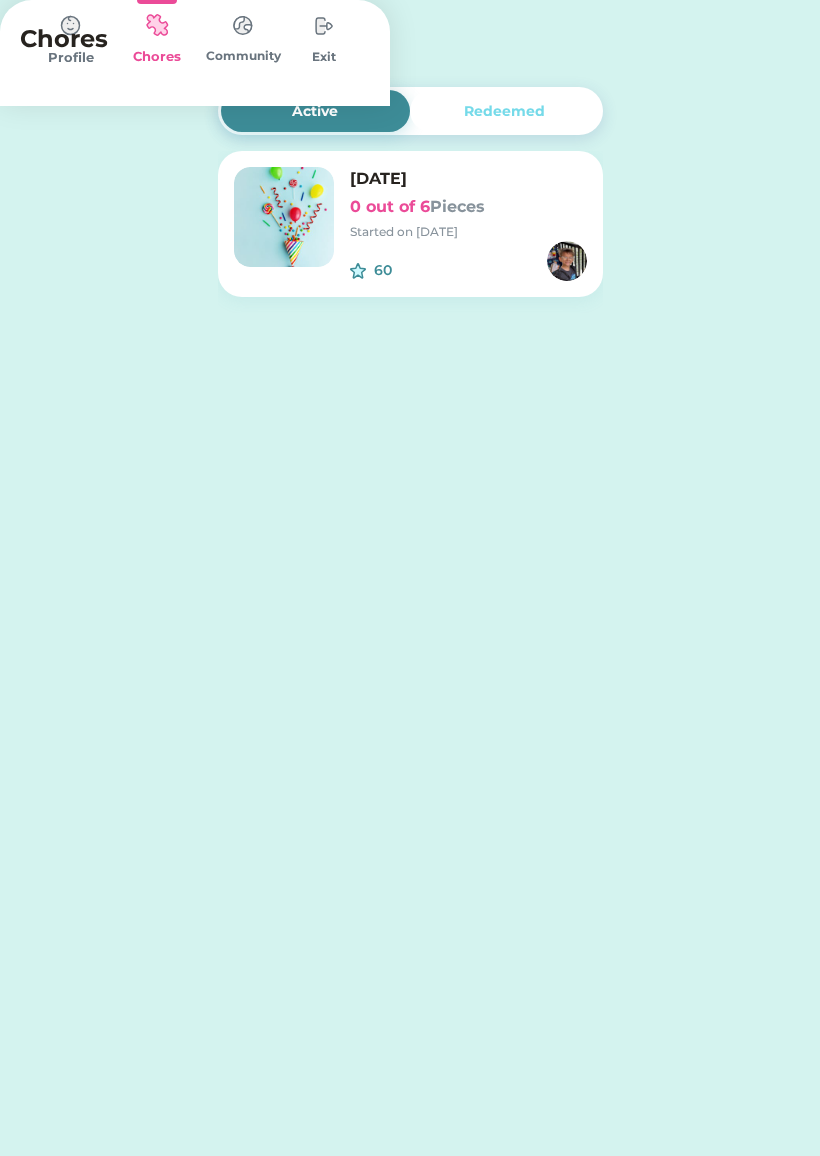 click at bounding box center [71, 26] 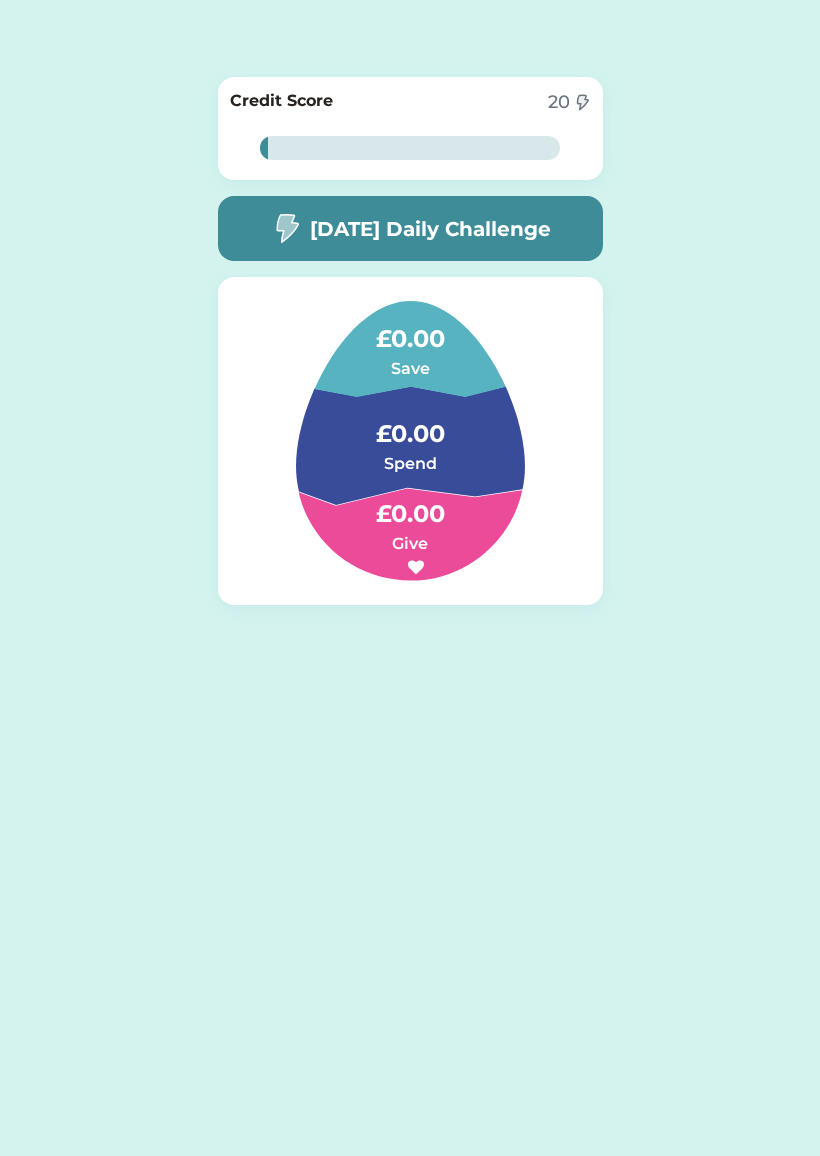 click on "[DATE] Daily Challenge" at bounding box center (430, 229) 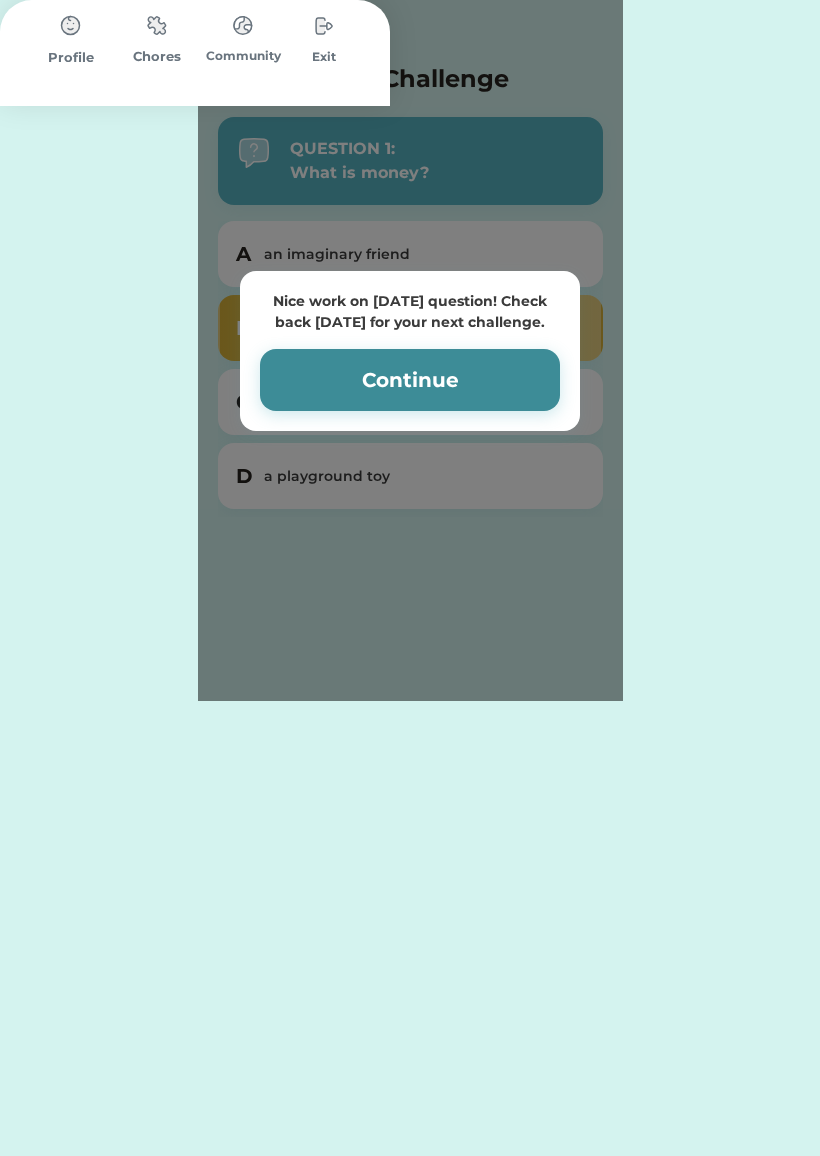 click at bounding box center [324, 26] 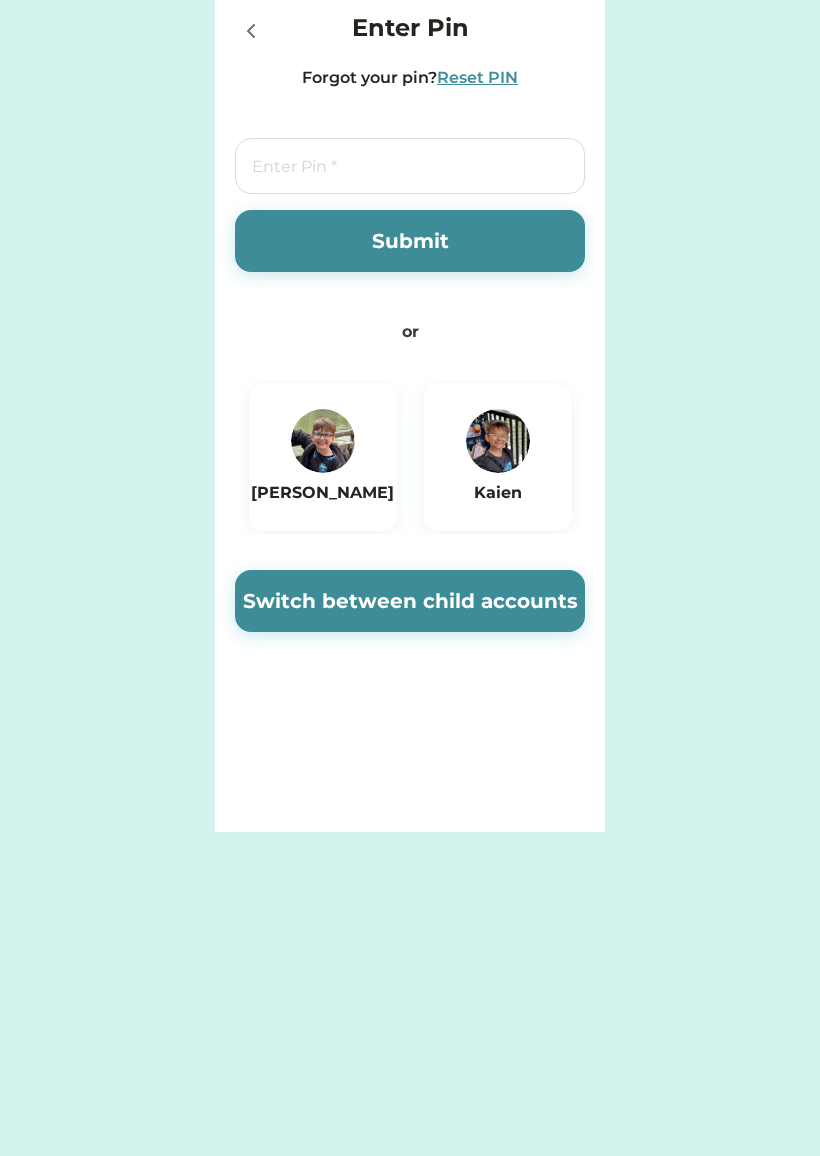 click at bounding box center [323, 441] 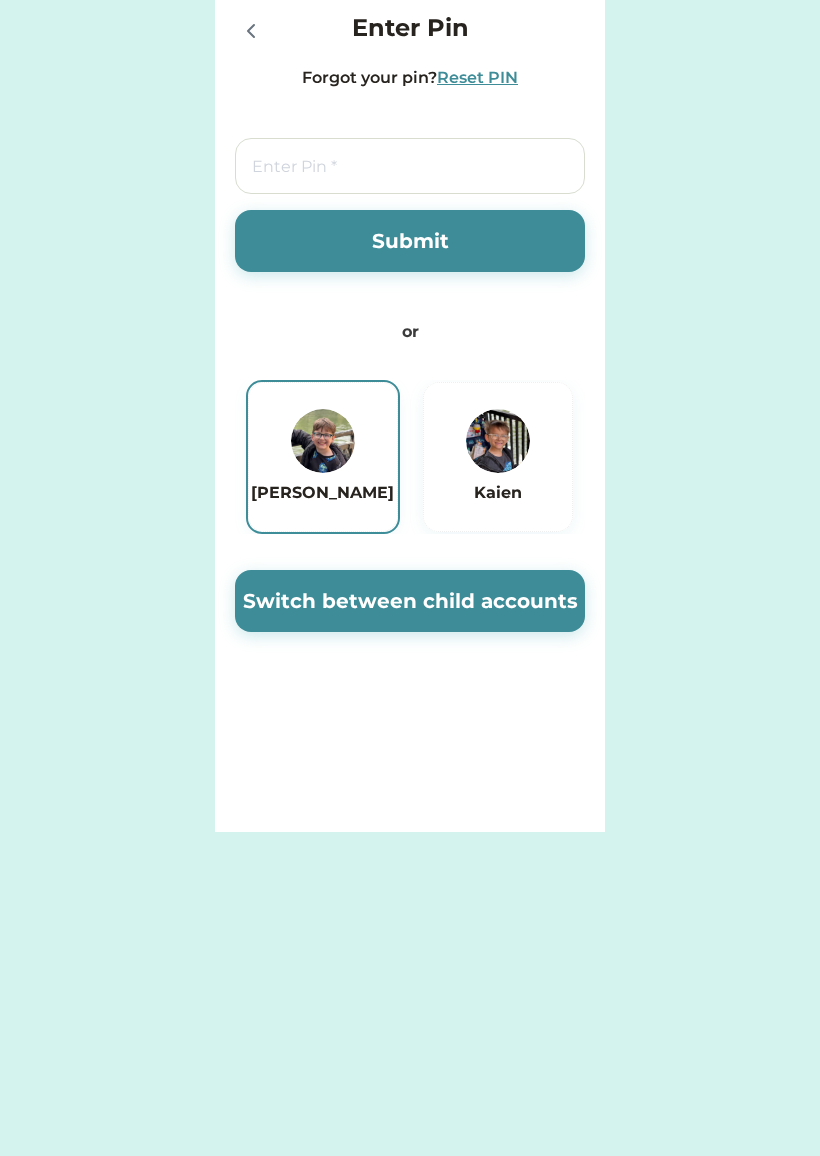 click on "Switch between child accounts" at bounding box center [410, 601] 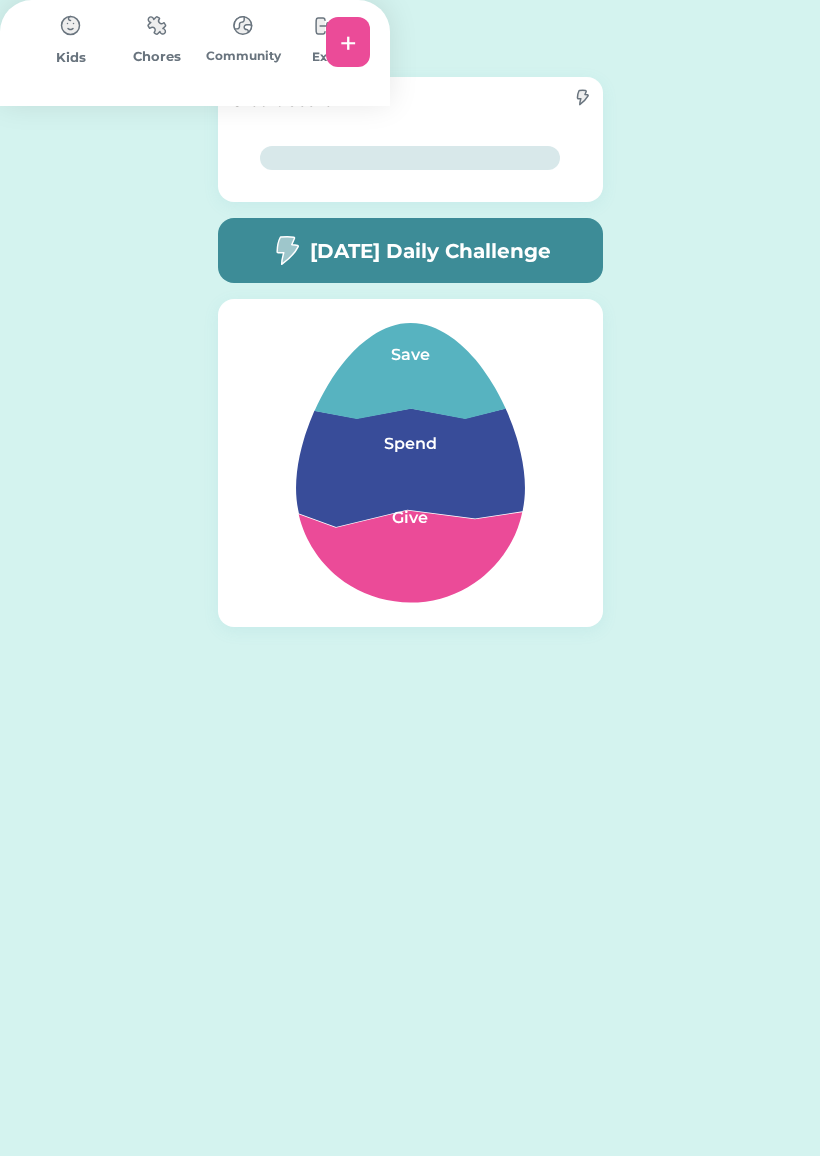 scroll, scrollTop: 0, scrollLeft: 0, axis: both 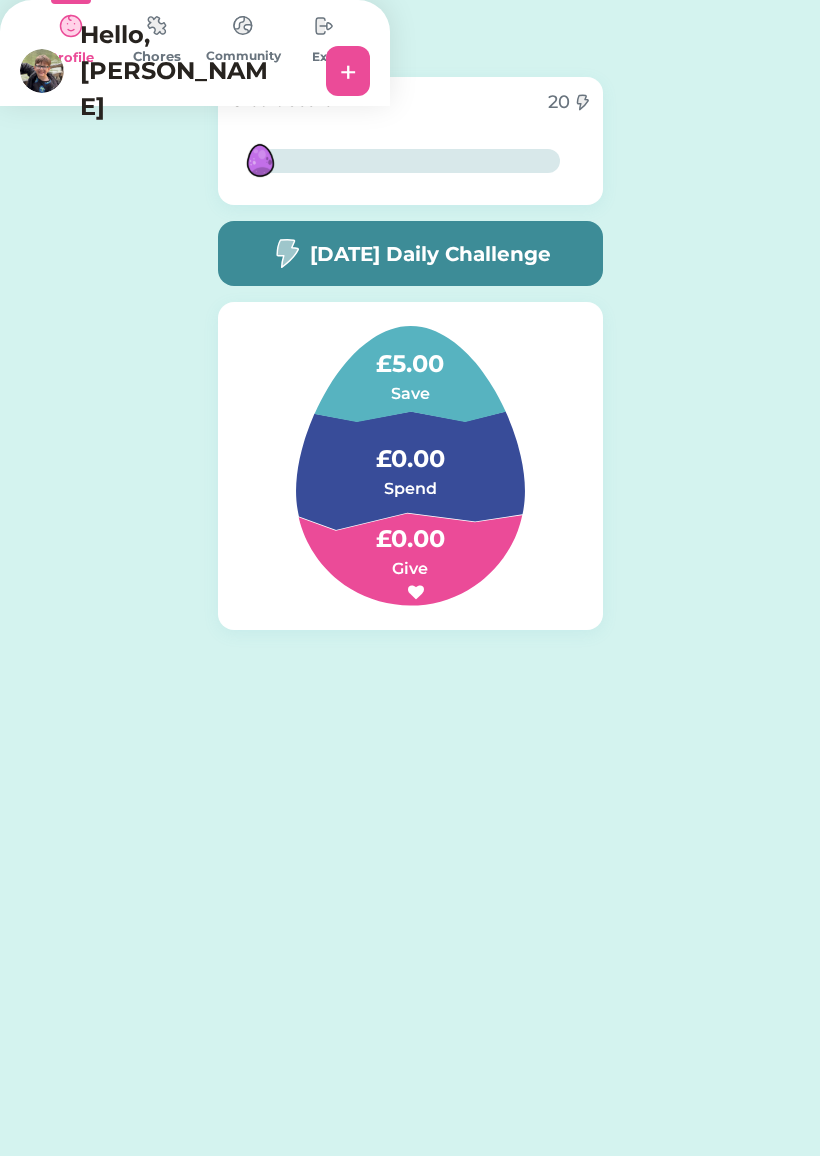 click on "[DATE] Daily Challenge" at bounding box center (430, 254) 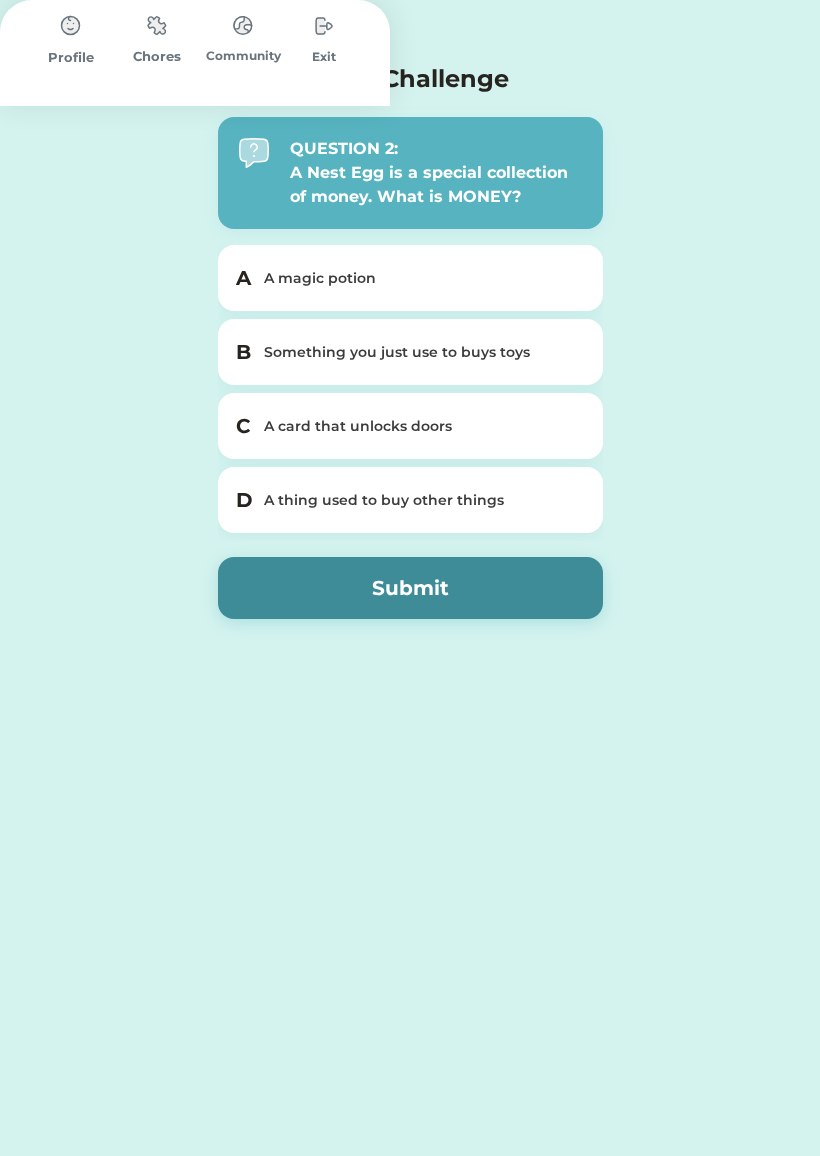 click at bounding box center [157, 25] 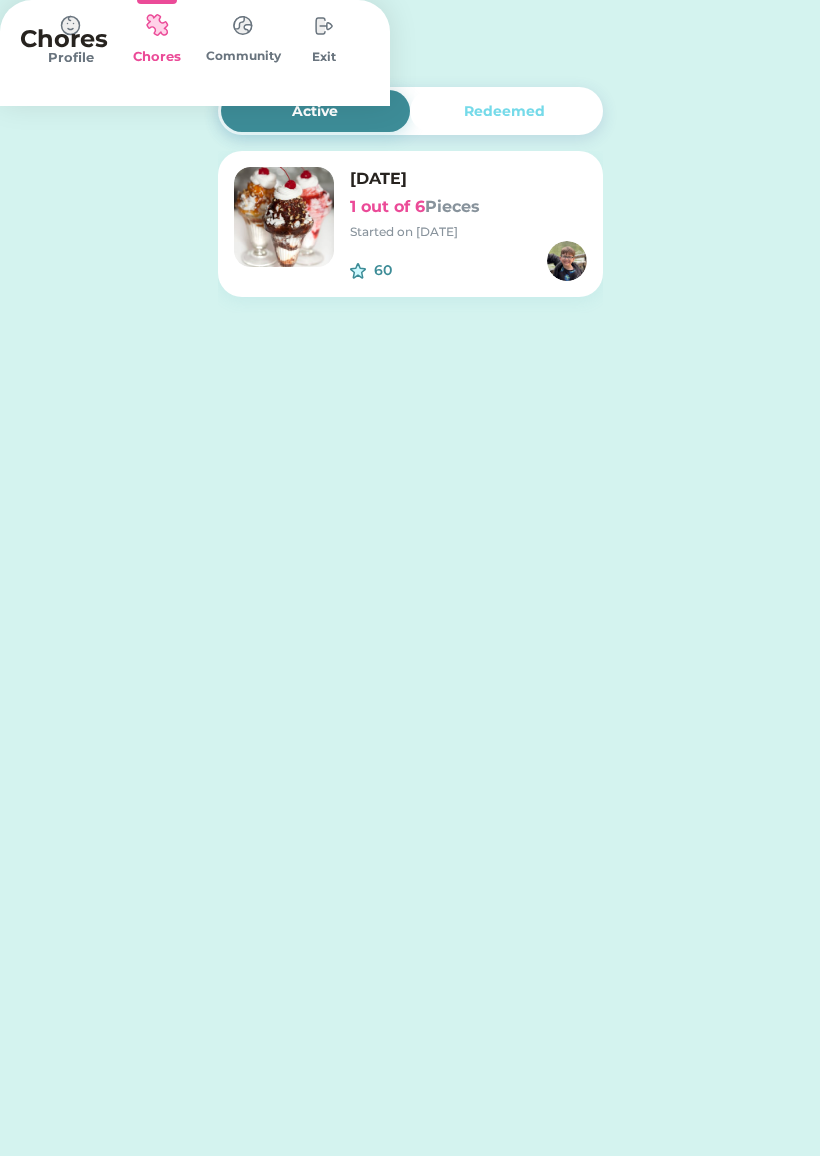 click on "Pieces" at bounding box center (452, 206) 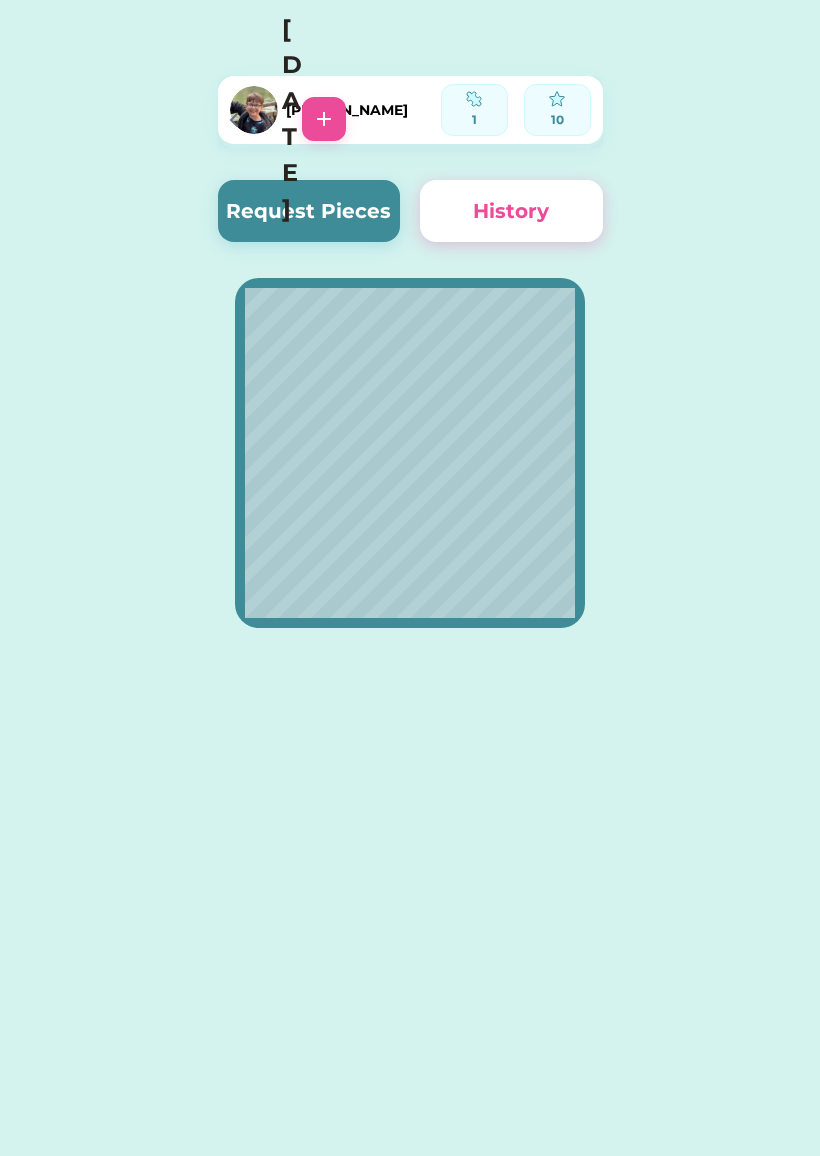 click on "Request Pieces" at bounding box center [309, 211] 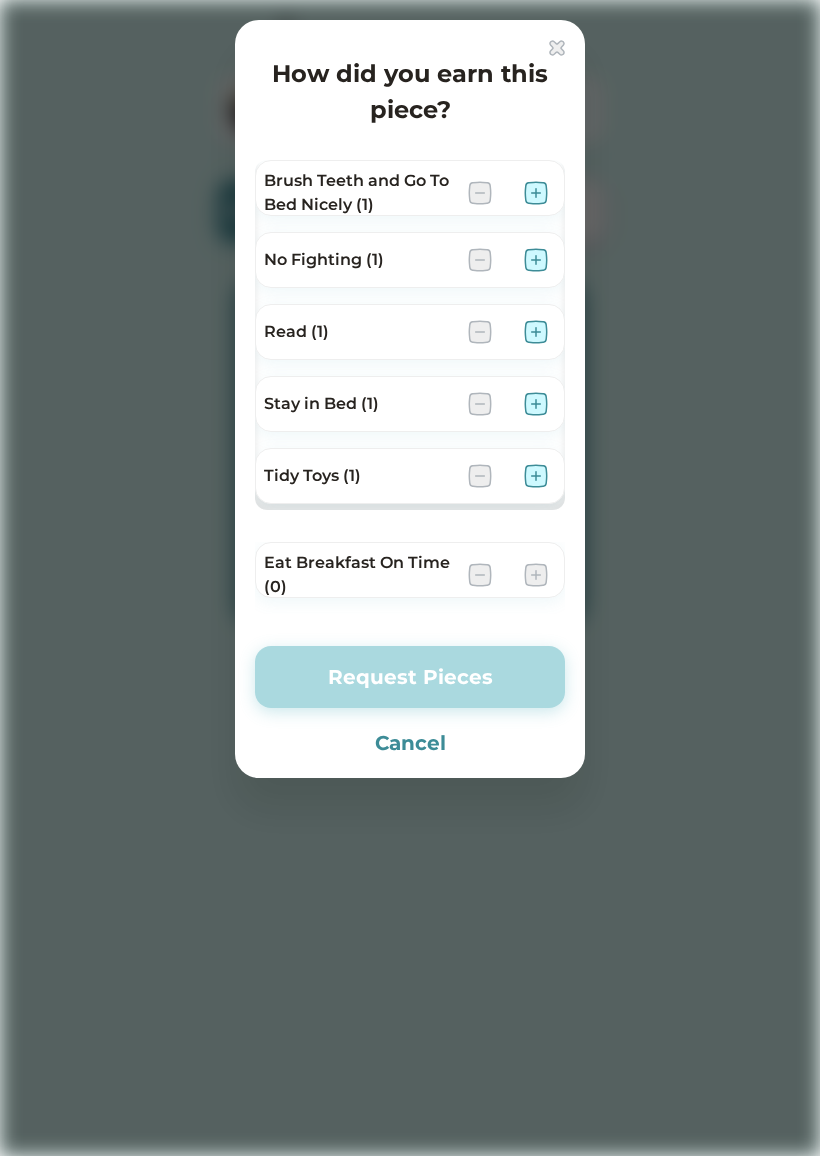 click on "No Fighting (1)" at bounding box center [410, 260] 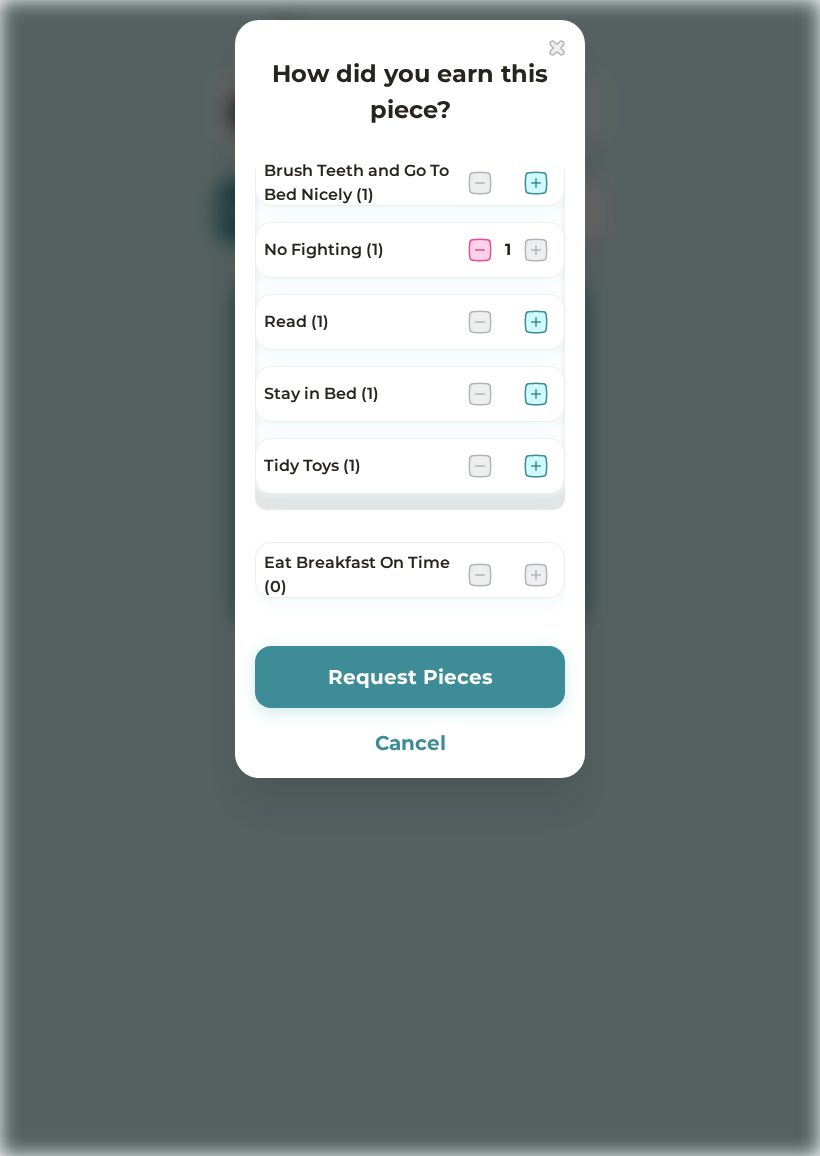 scroll, scrollTop: 10, scrollLeft: 0, axis: vertical 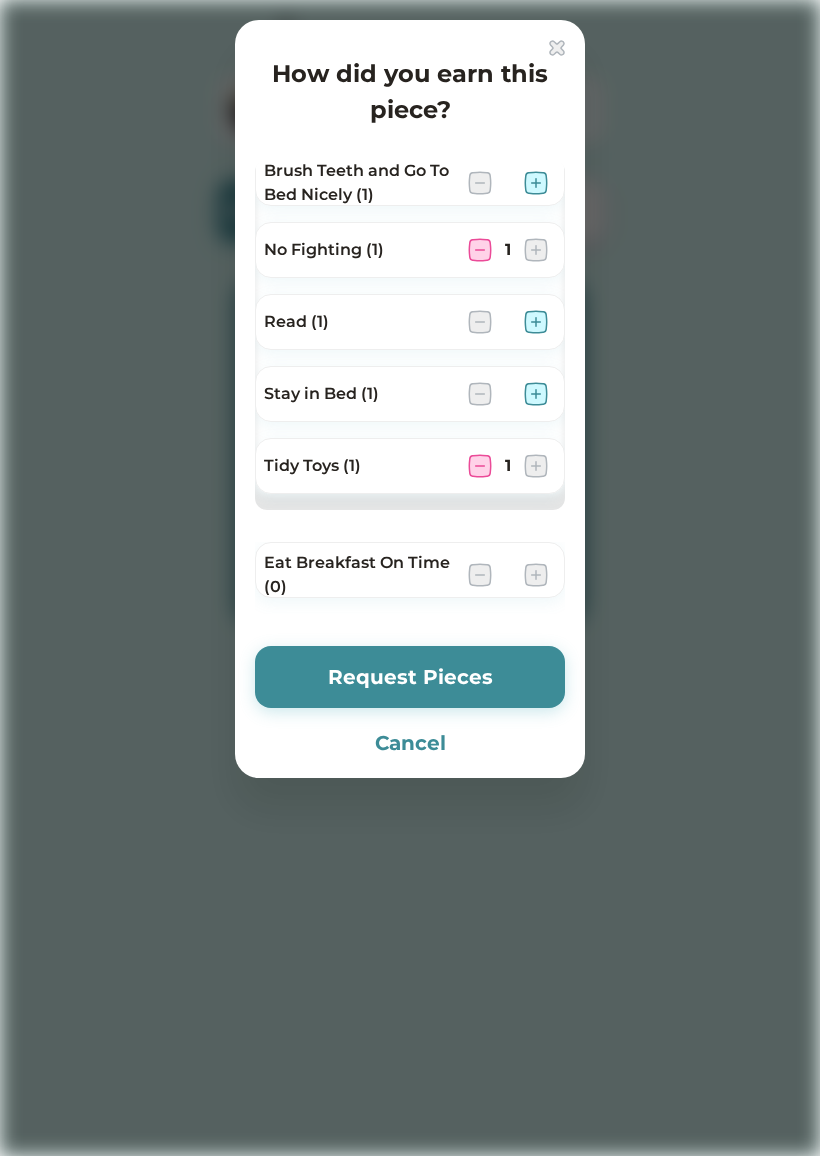 click on "Request Pieces" at bounding box center (410, 677) 